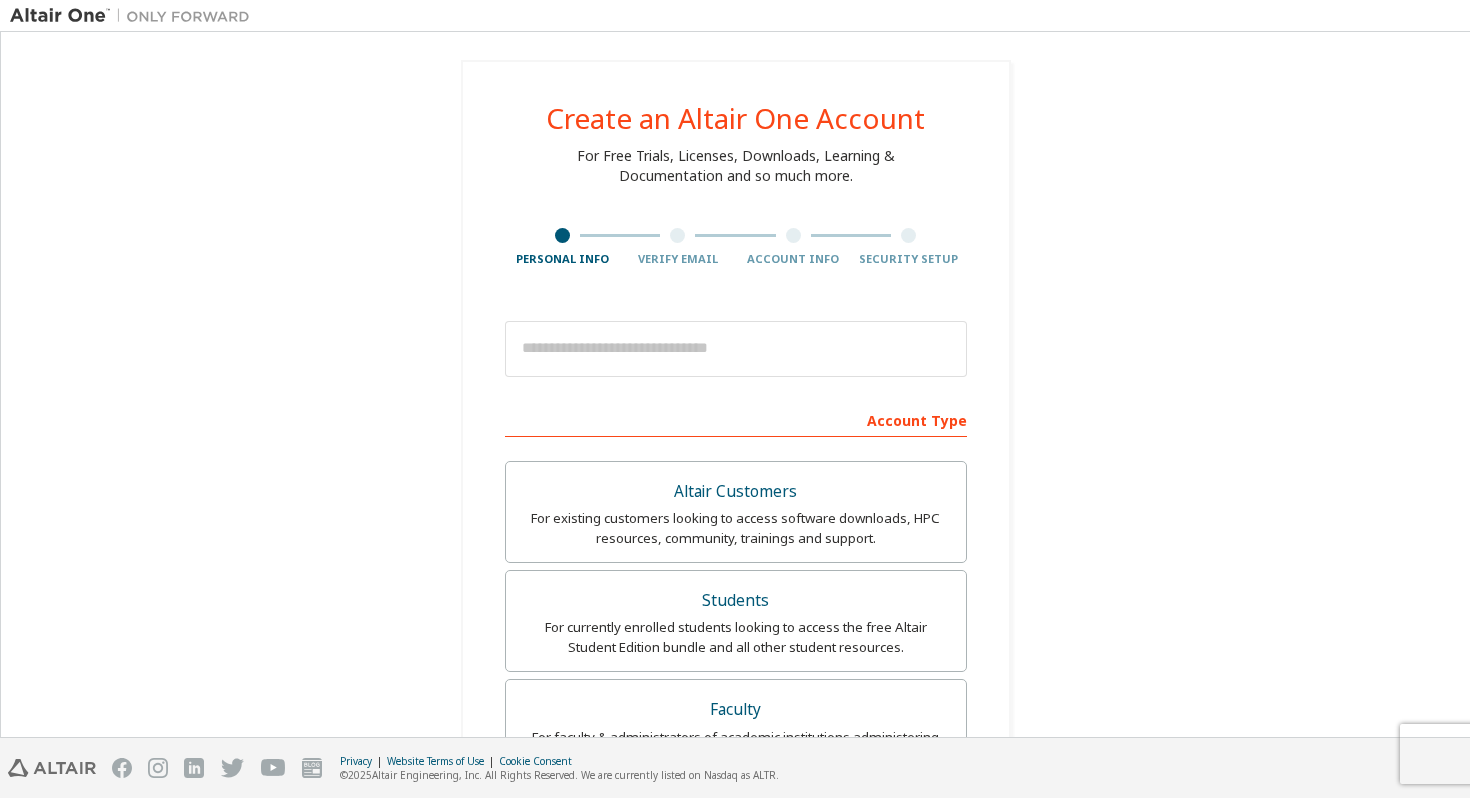 scroll, scrollTop: 0, scrollLeft: 0, axis: both 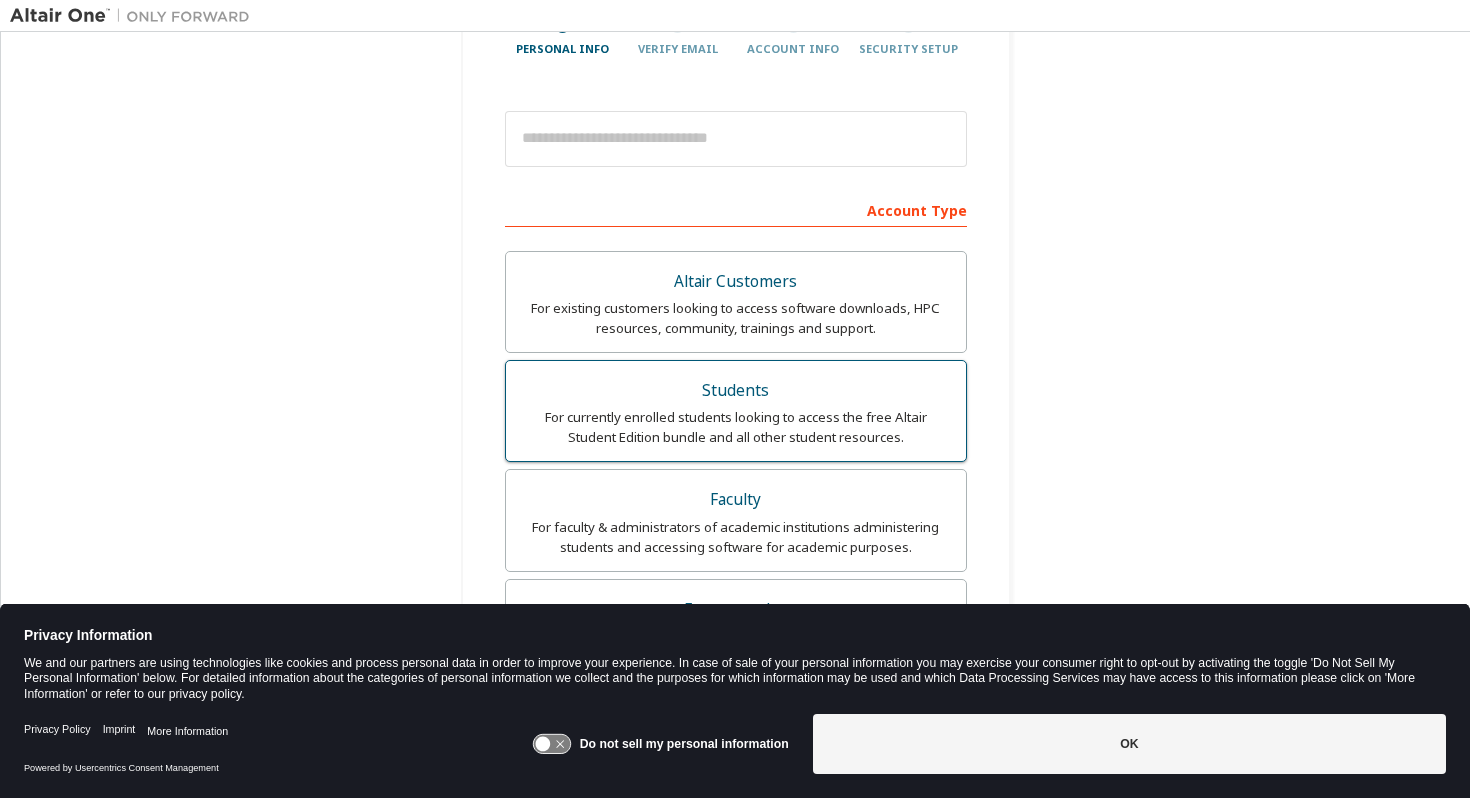 click on "Students" at bounding box center [736, 391] 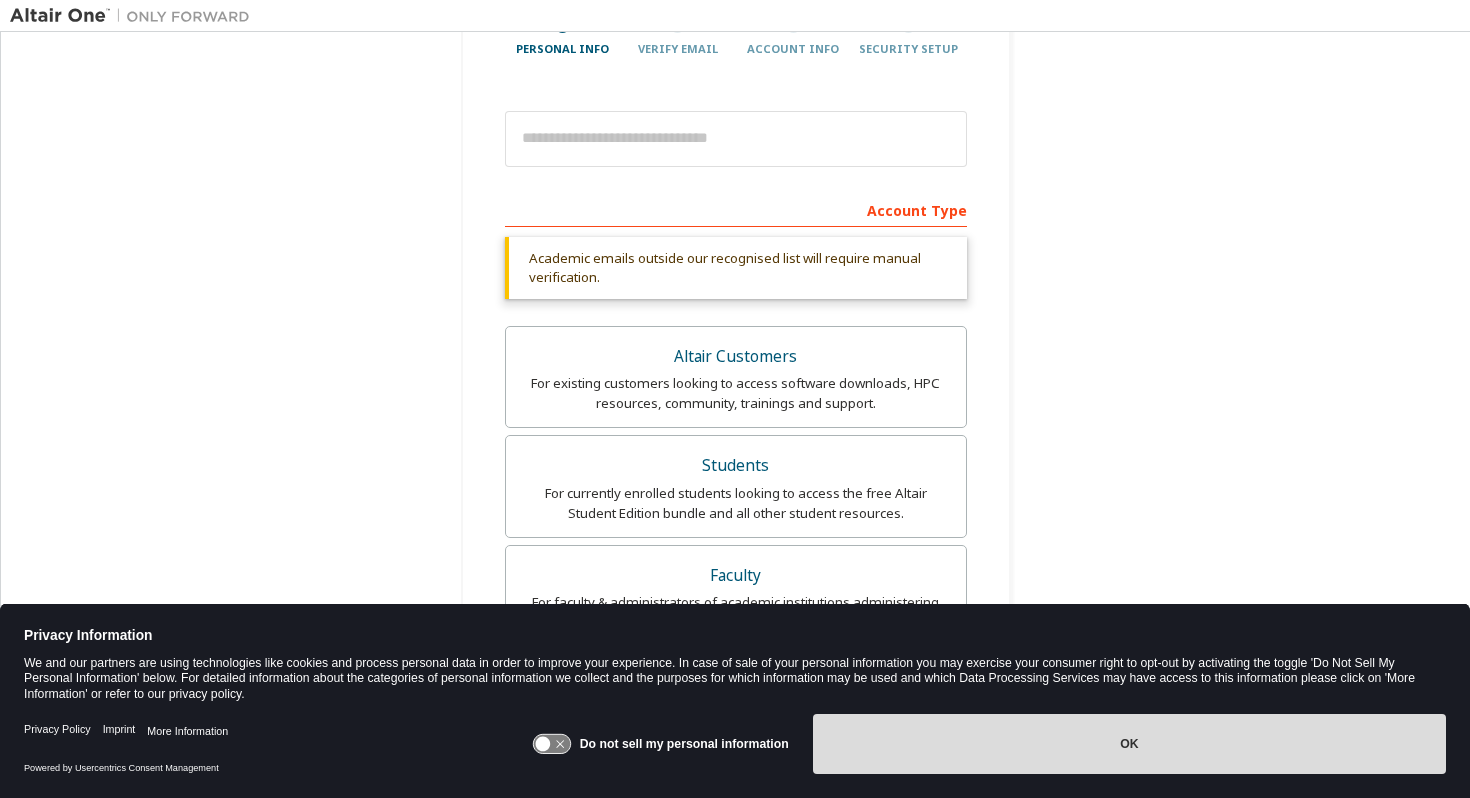 click on "OK" at bounding box center [1129, 744] 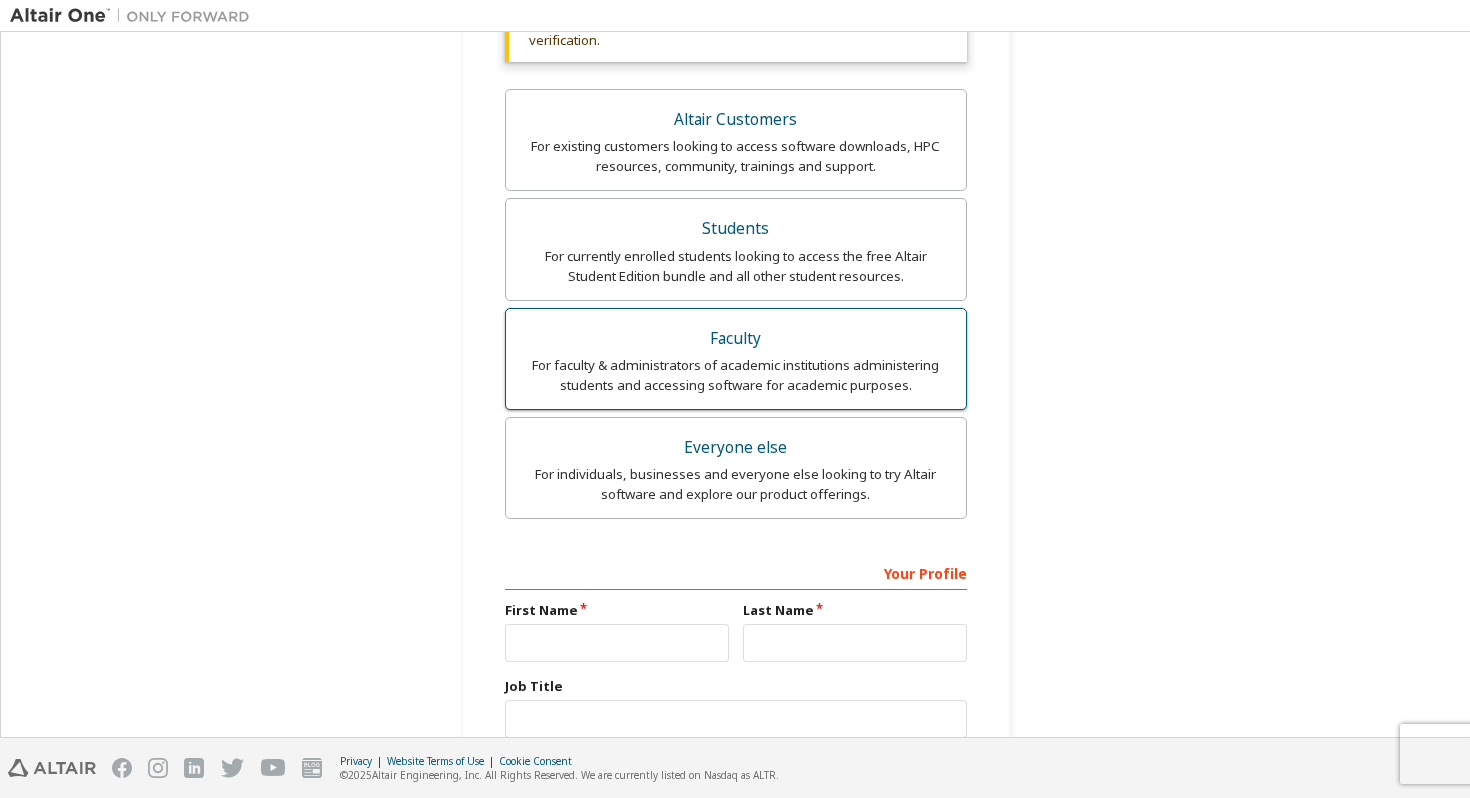 scroll, scrollTop: 551, scrollLeft: 0, axis: vertical 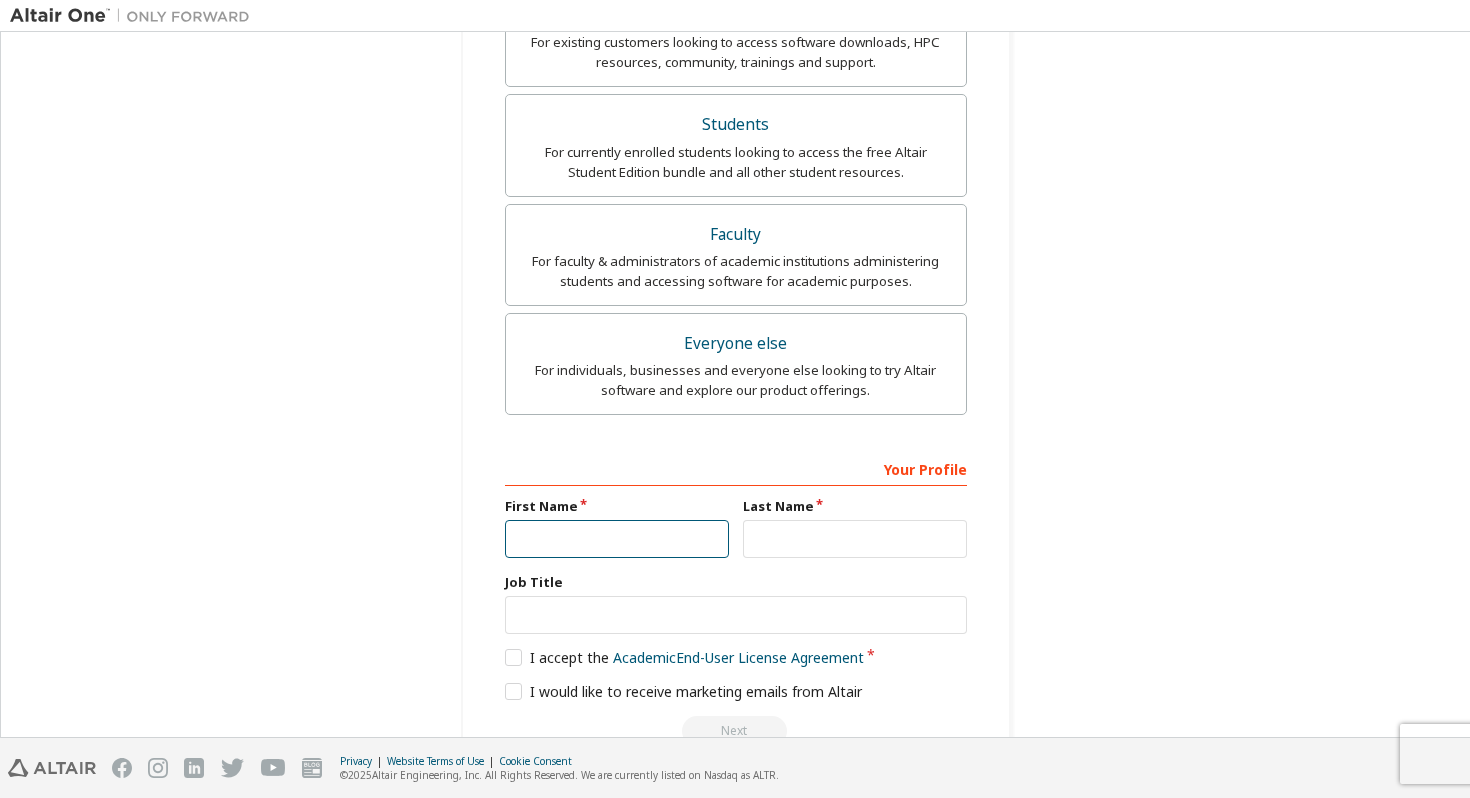 click at bounding box center [617, 539] 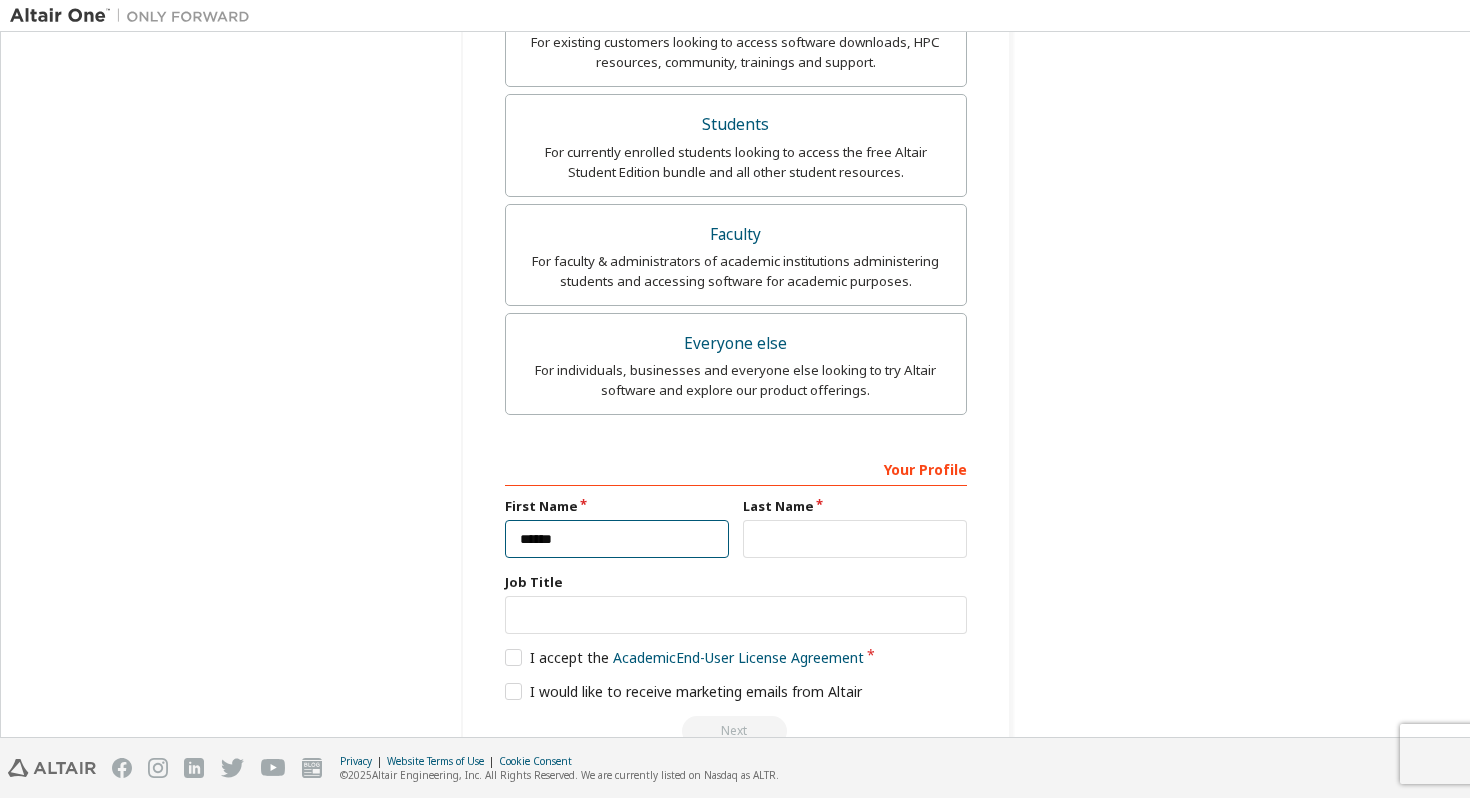 type on "******" 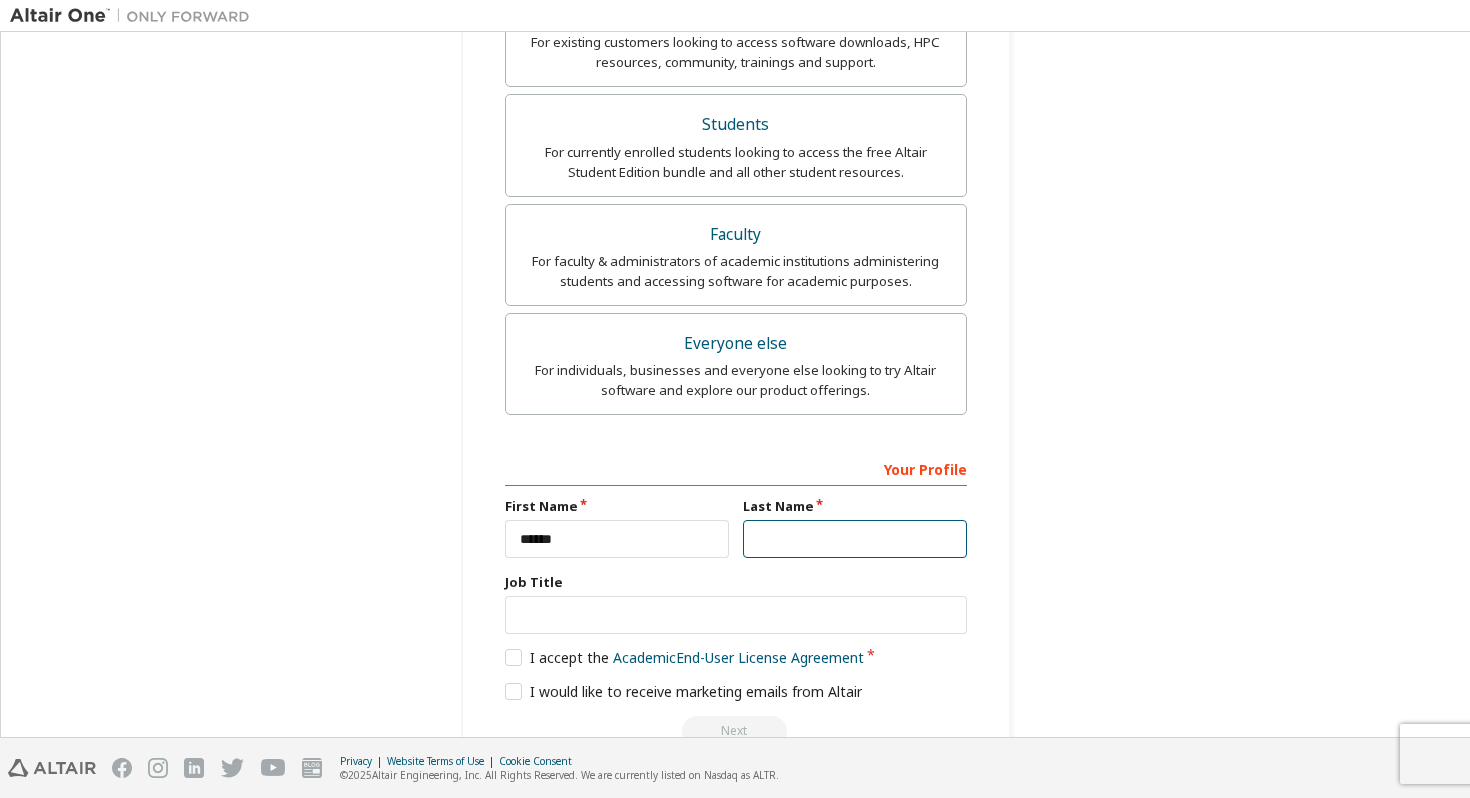click at bounding box center (855, 539) 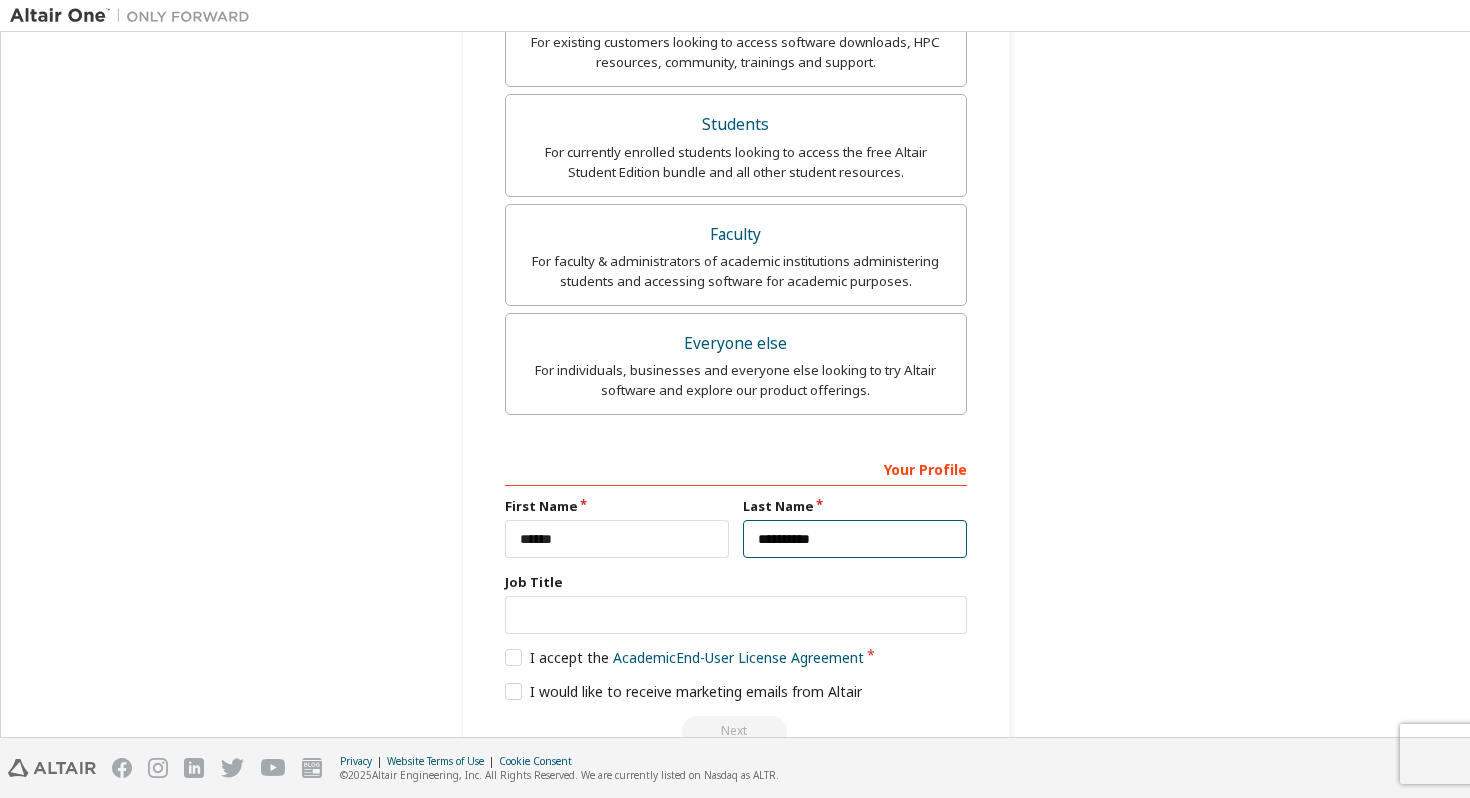 scroll, scrollTop: 604, scrollLeft: 0, axis: vertical 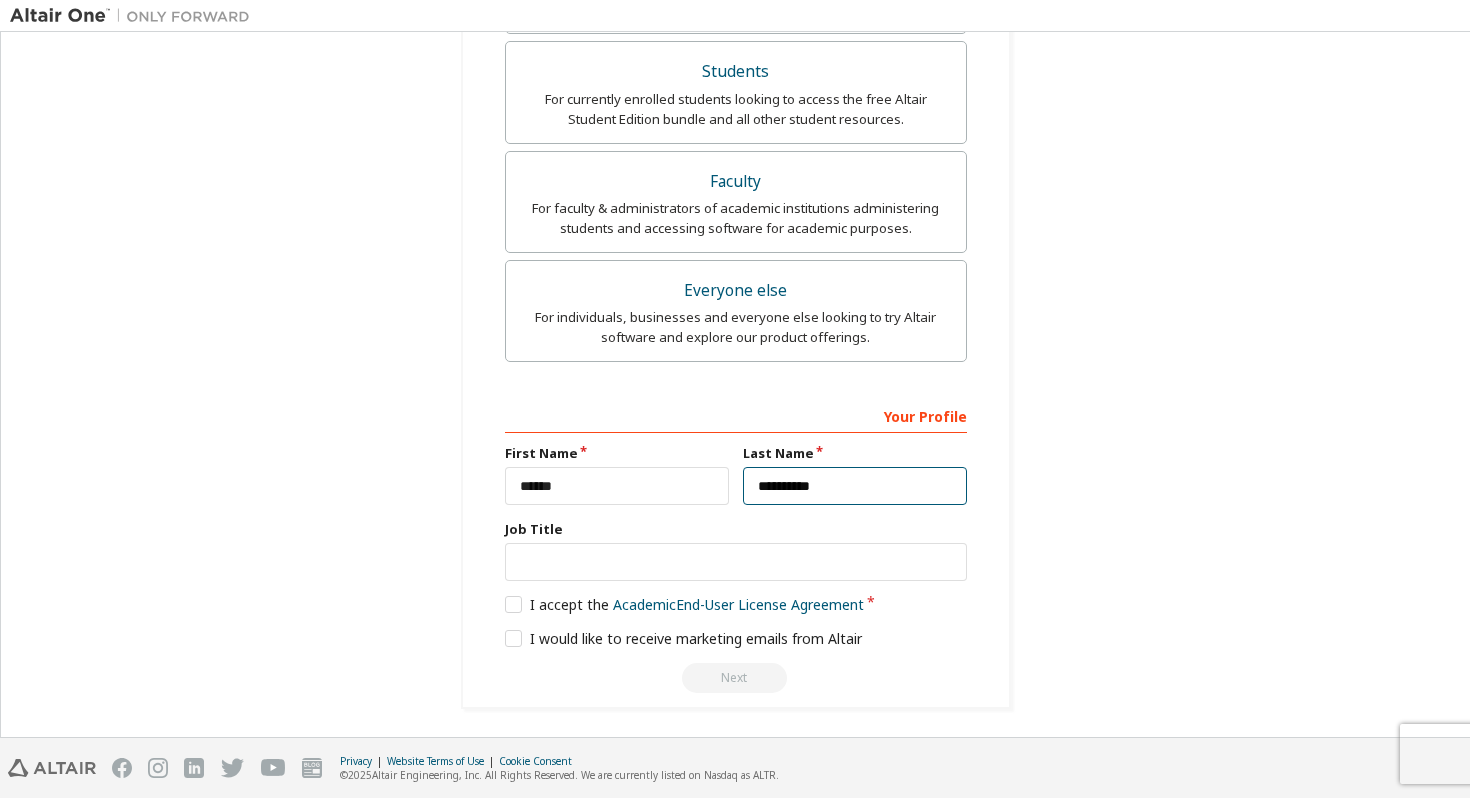 type on "**********" 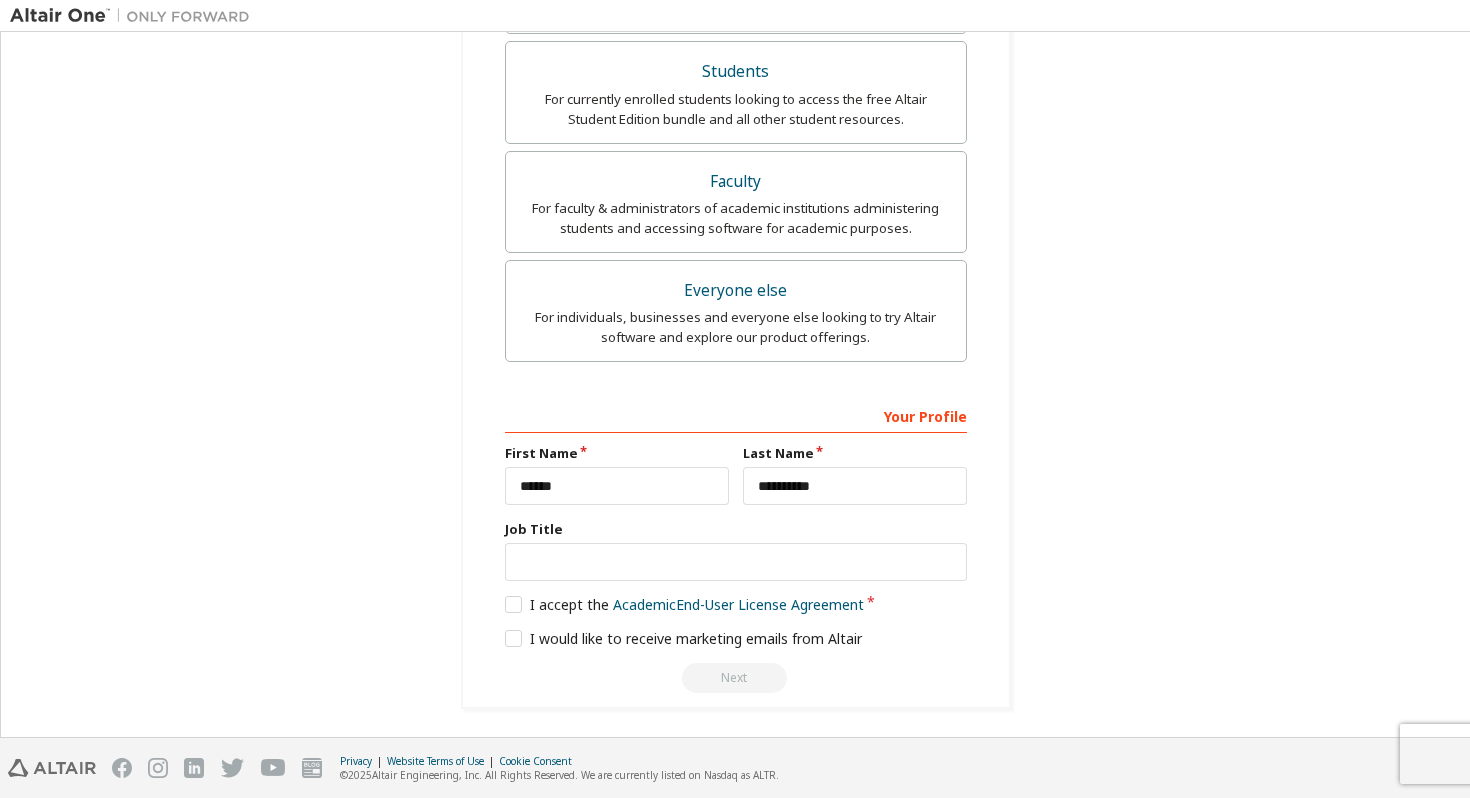 click on "**********" at bounding box center [736, 545] 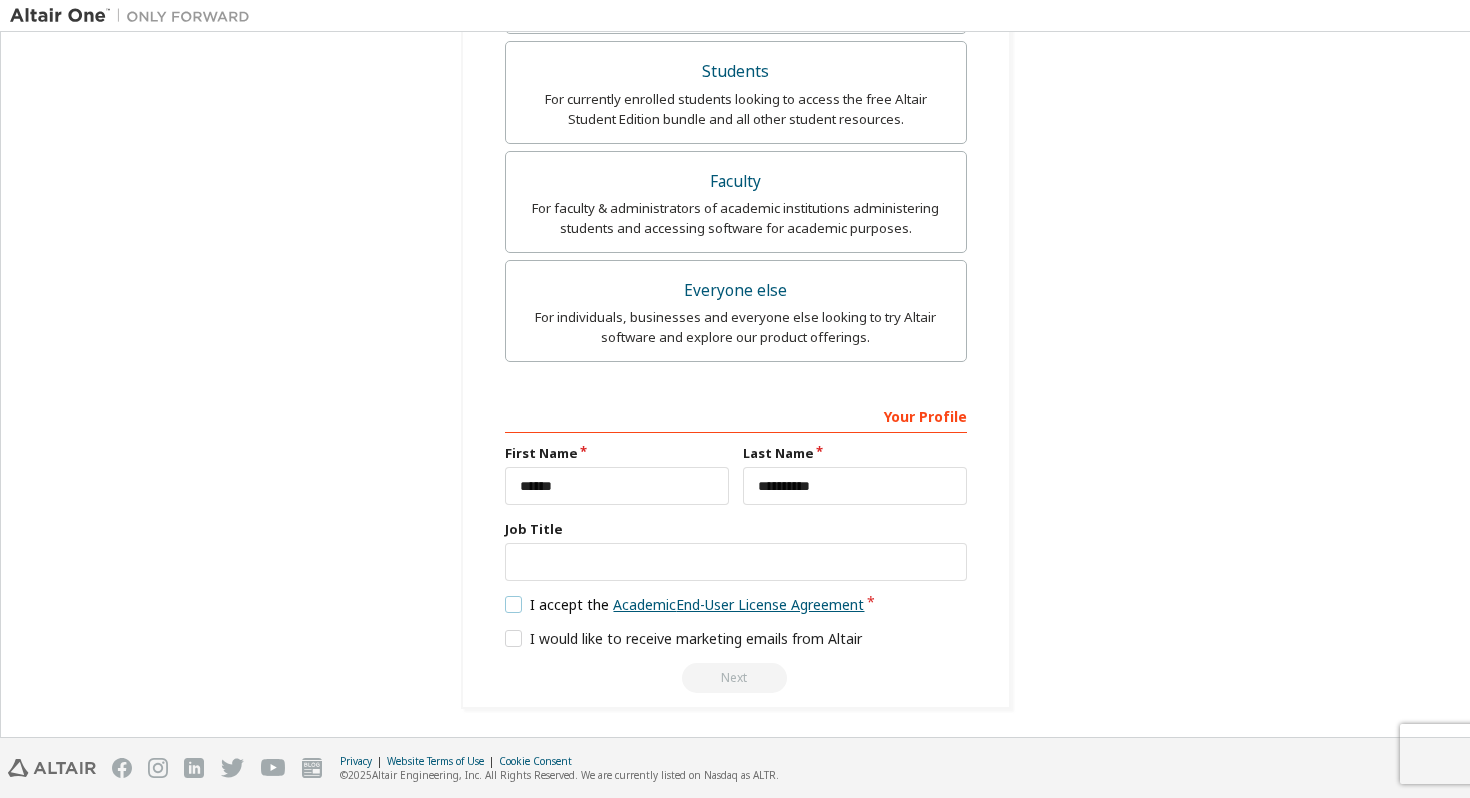click on "Academic   End-User License Agreement" at bounding box center [738, 604] 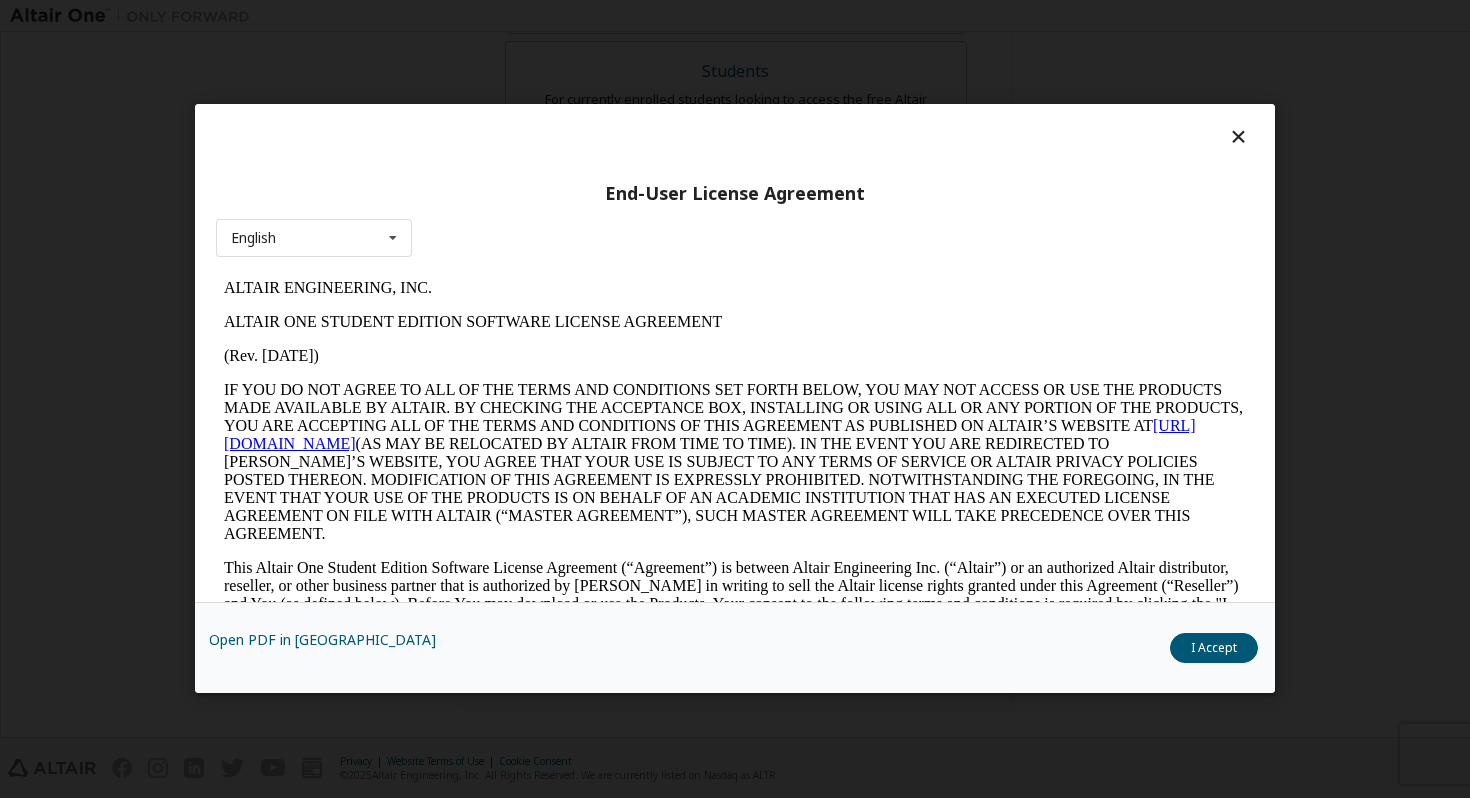 scroll, scrollTop: 0, scrollLeft: 0, axis: both 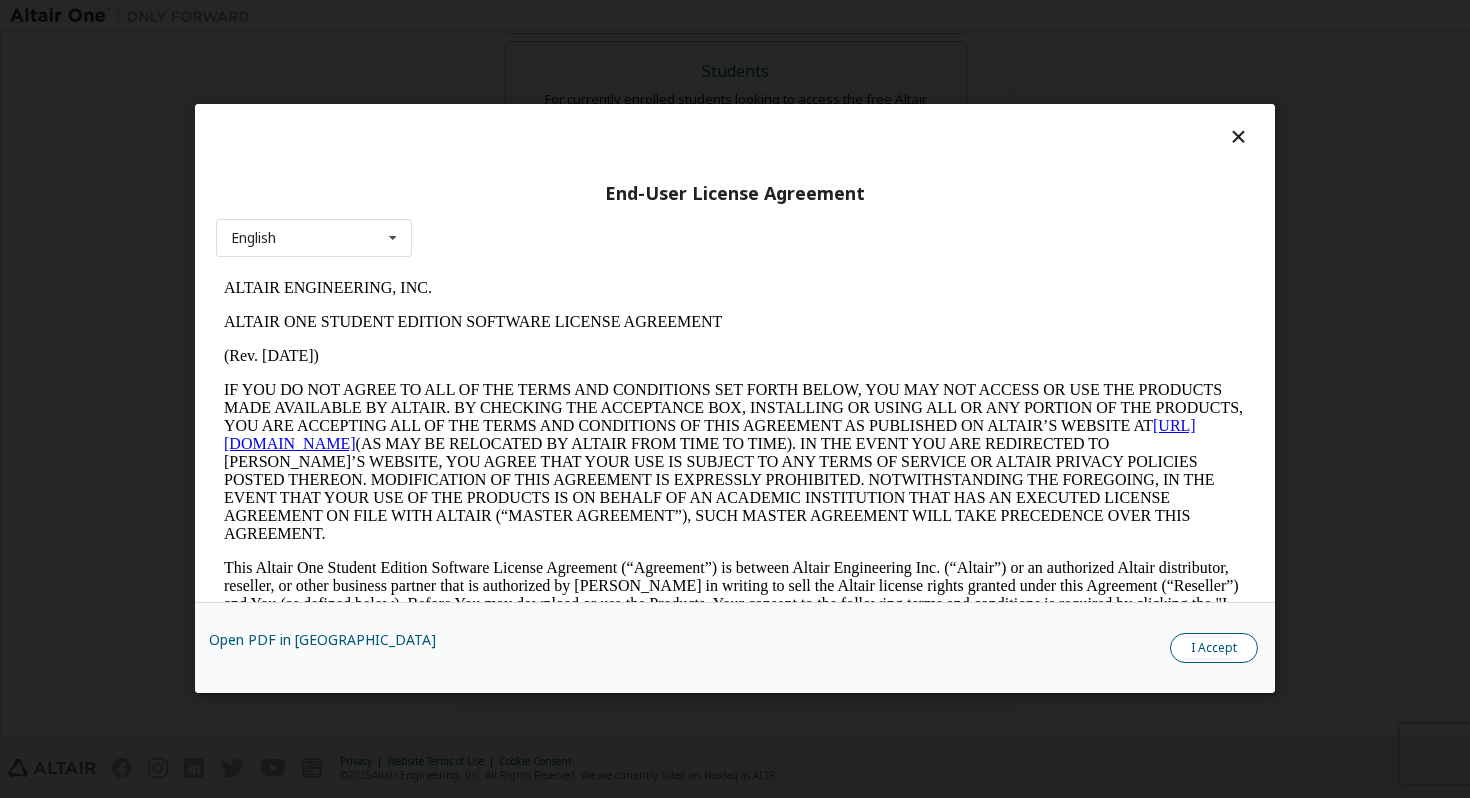 click on "I Accept" at bounding box center (1214, 649) 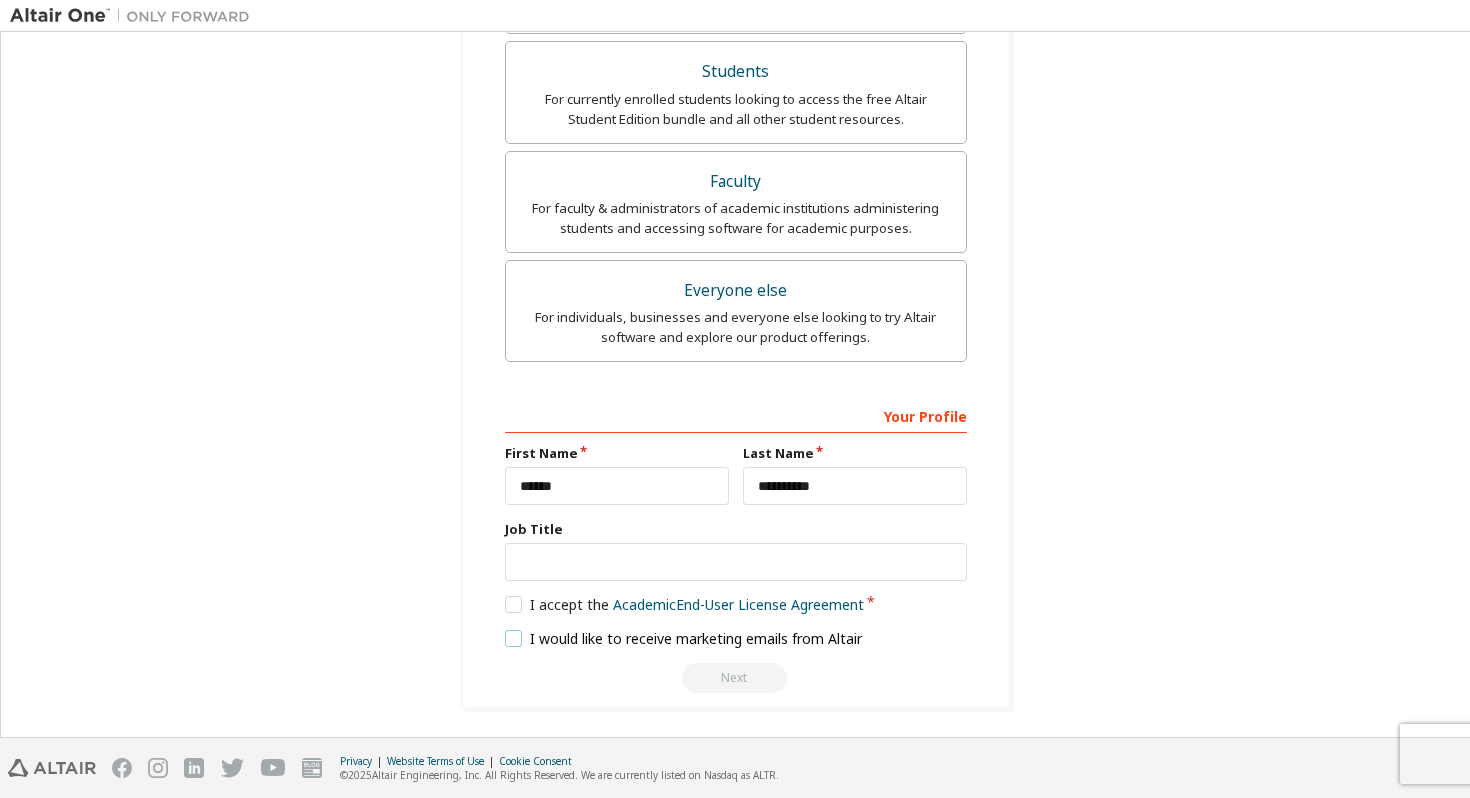 click on "I would like to receive marketing emails from Altair" at bounding box center (684, 638) 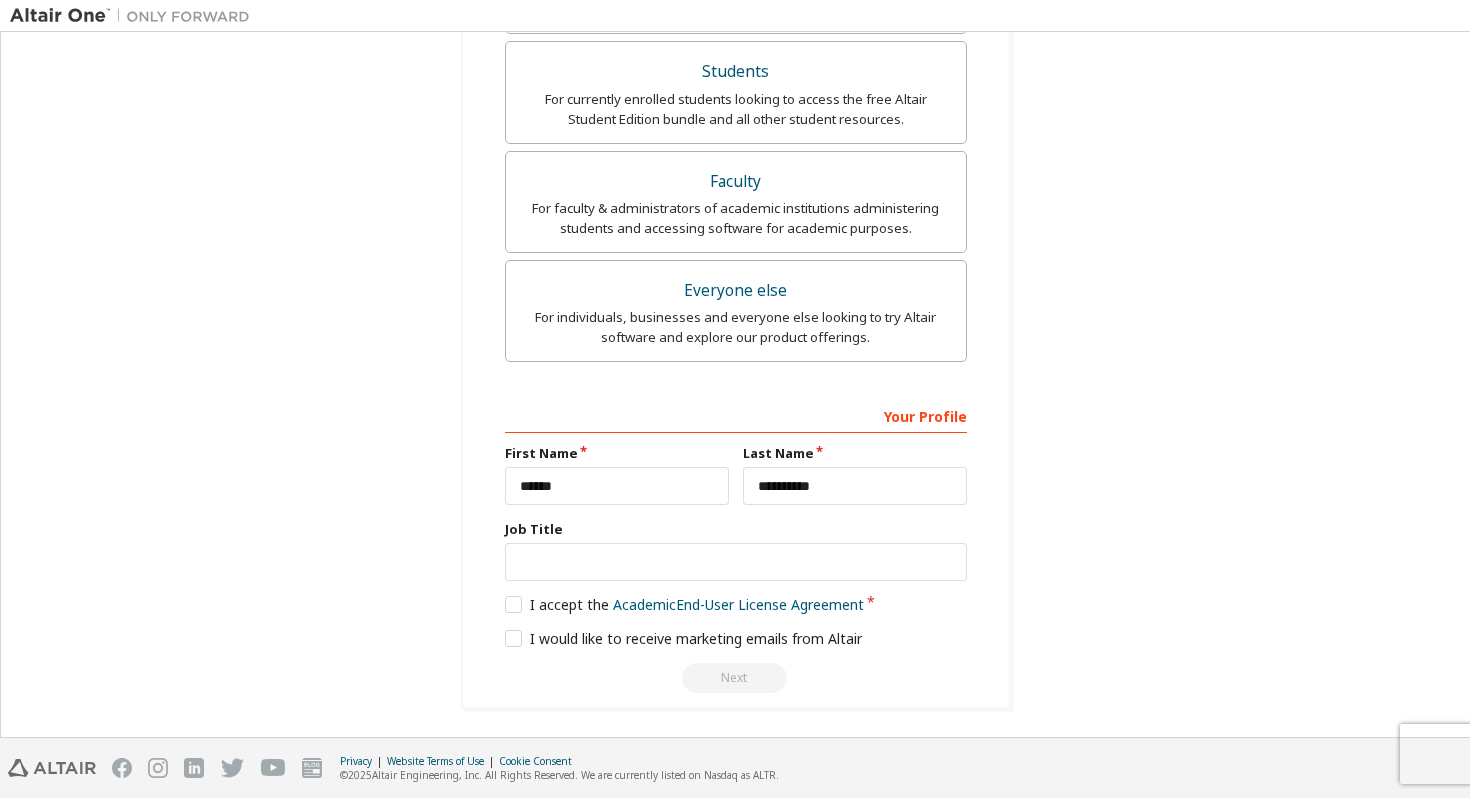 click on "Next" at bounding box center (736, 678) 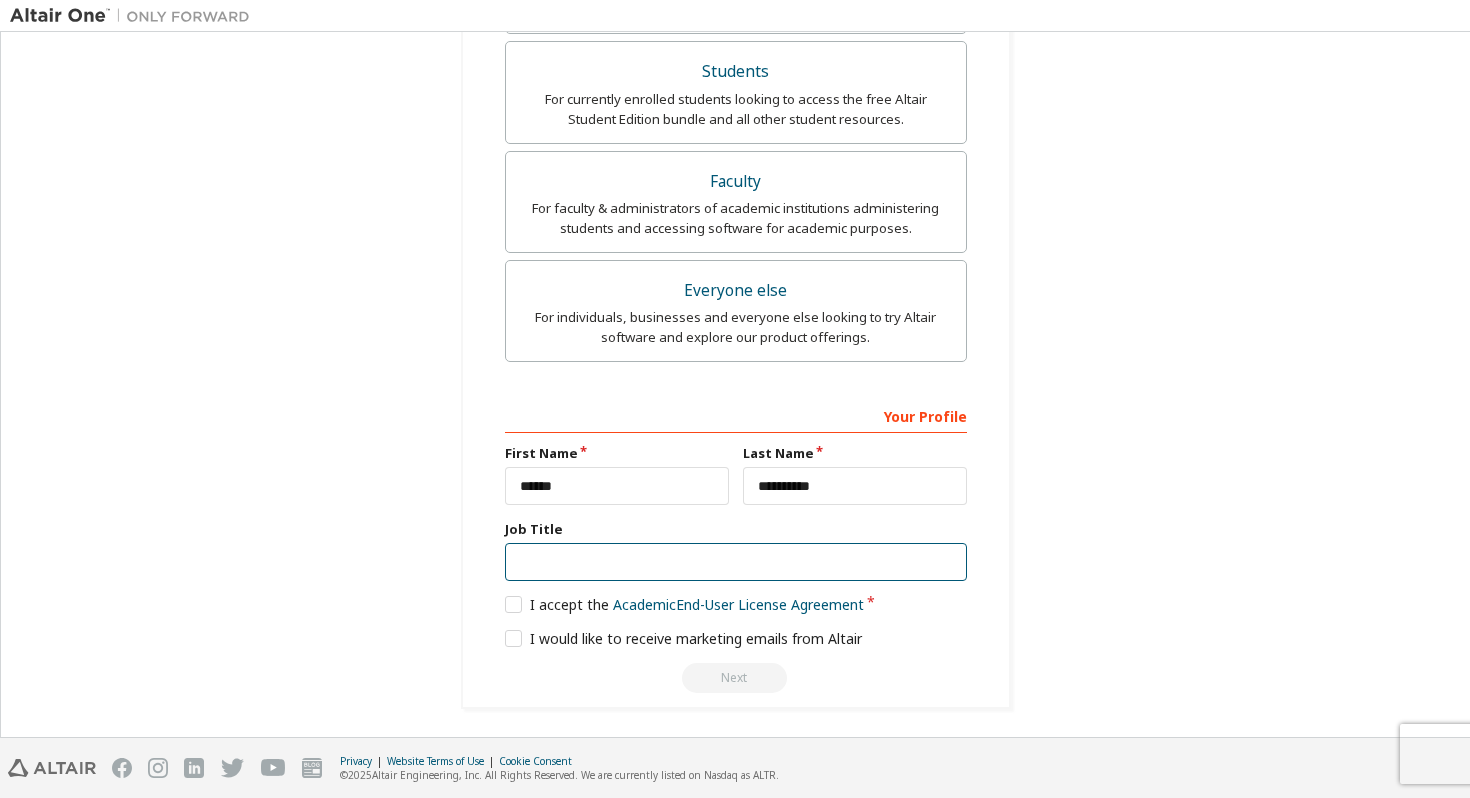 click at bounding box center (736, 562) 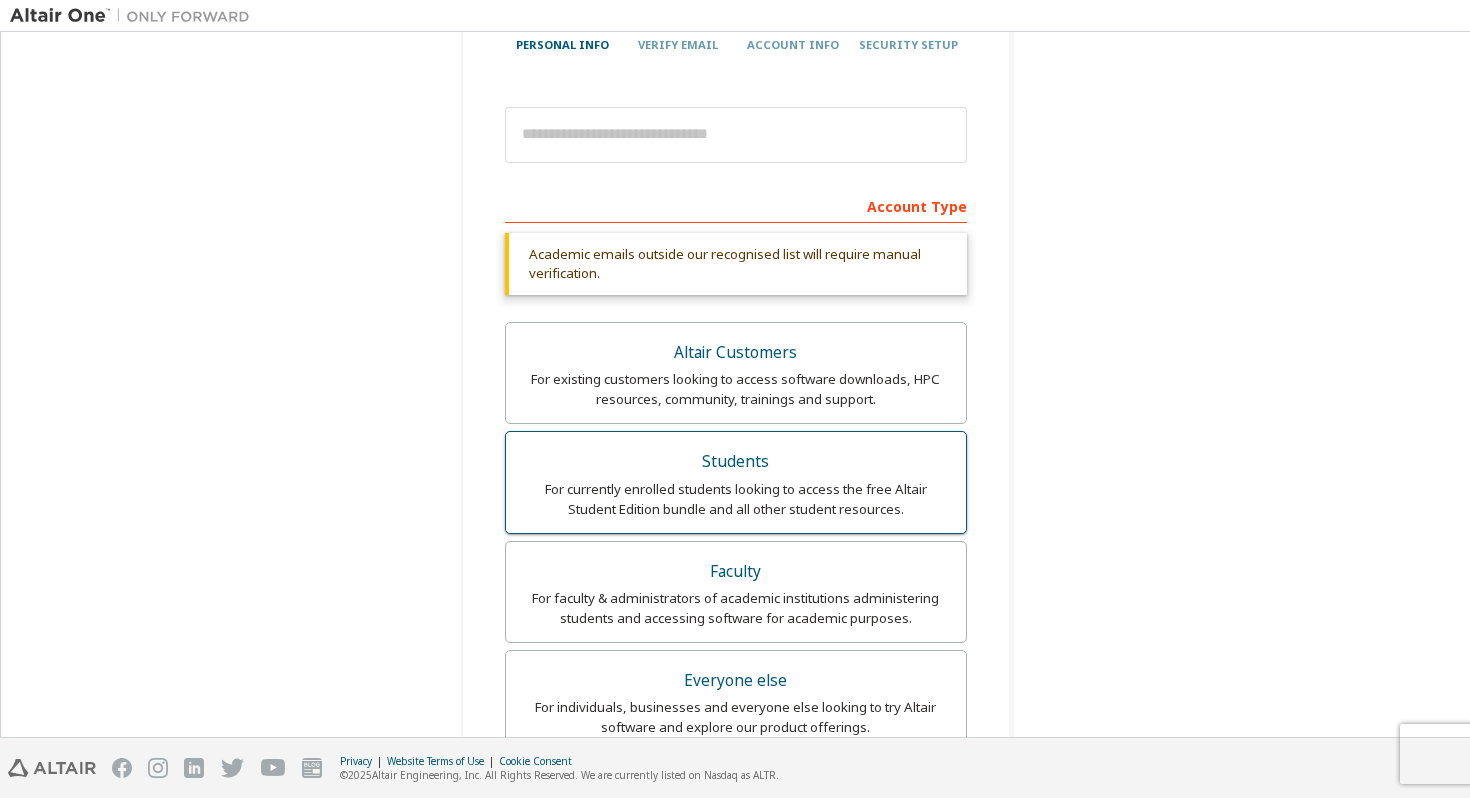 click on "Students For currently enrolled students looking to access the free Altair Student Edition bundle and all other student resources." at bounding box center (736, 482) 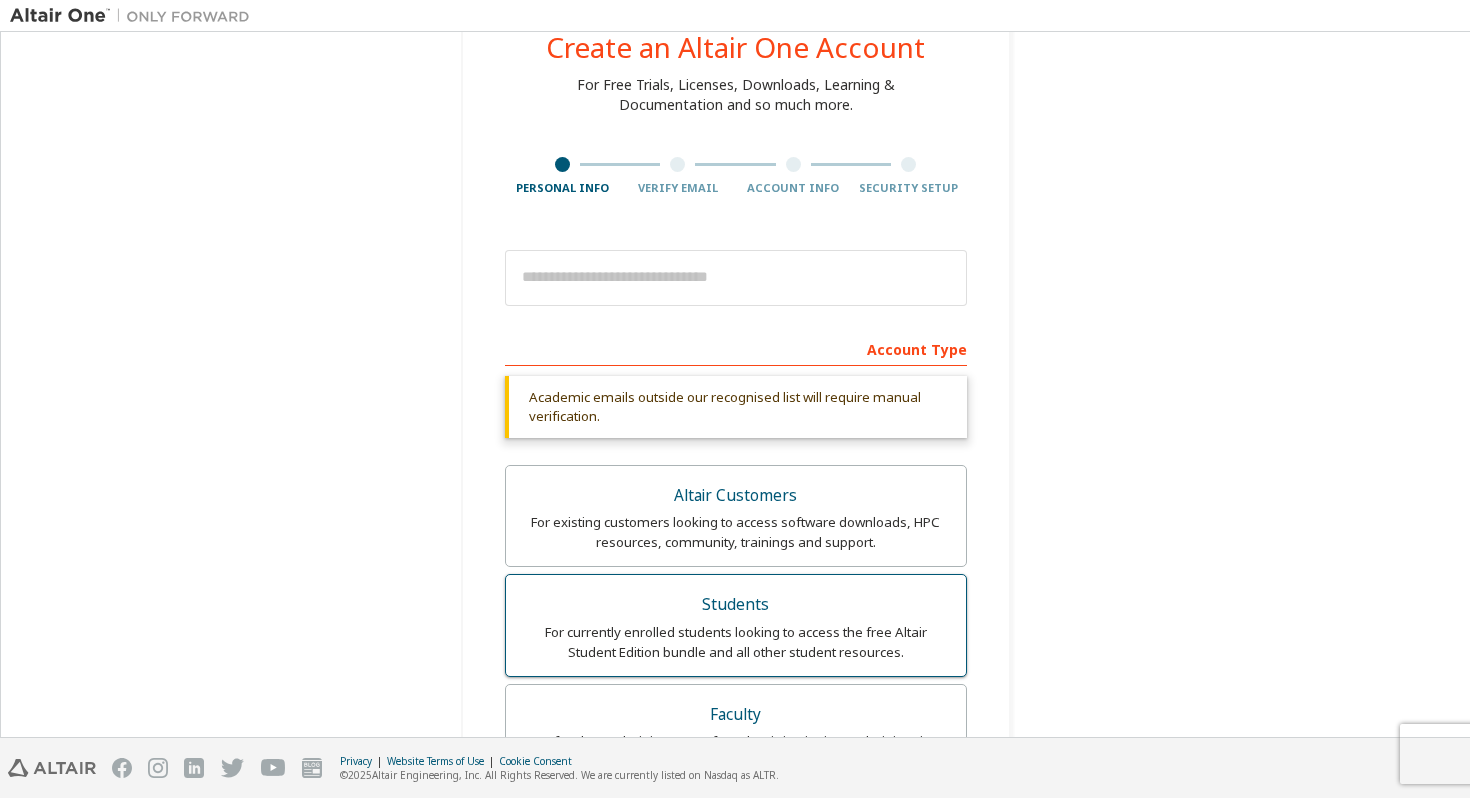scroll, scrollTop: 28, scrollLeft: 0, axis: vertical 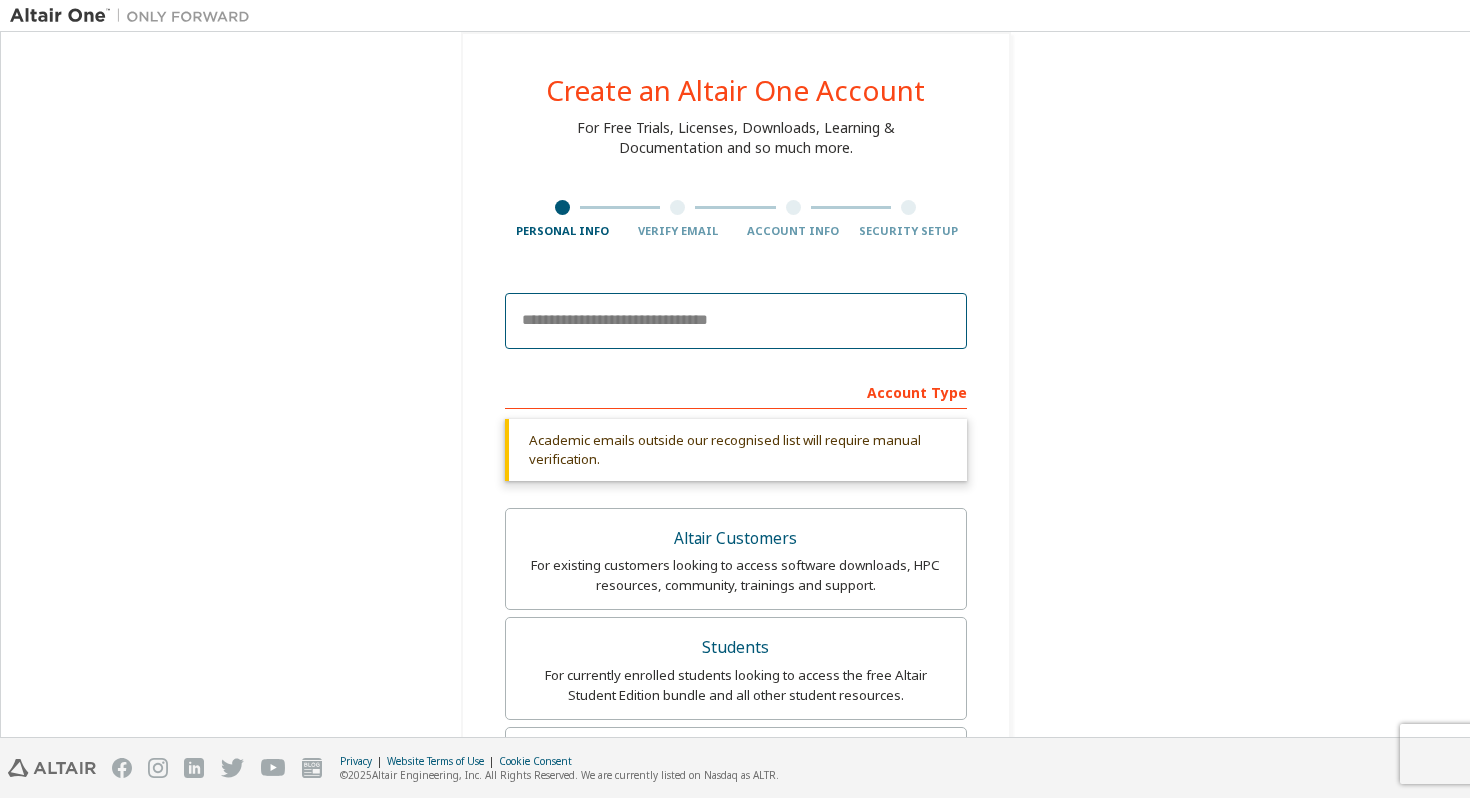 click at bounding box center [736, 321] 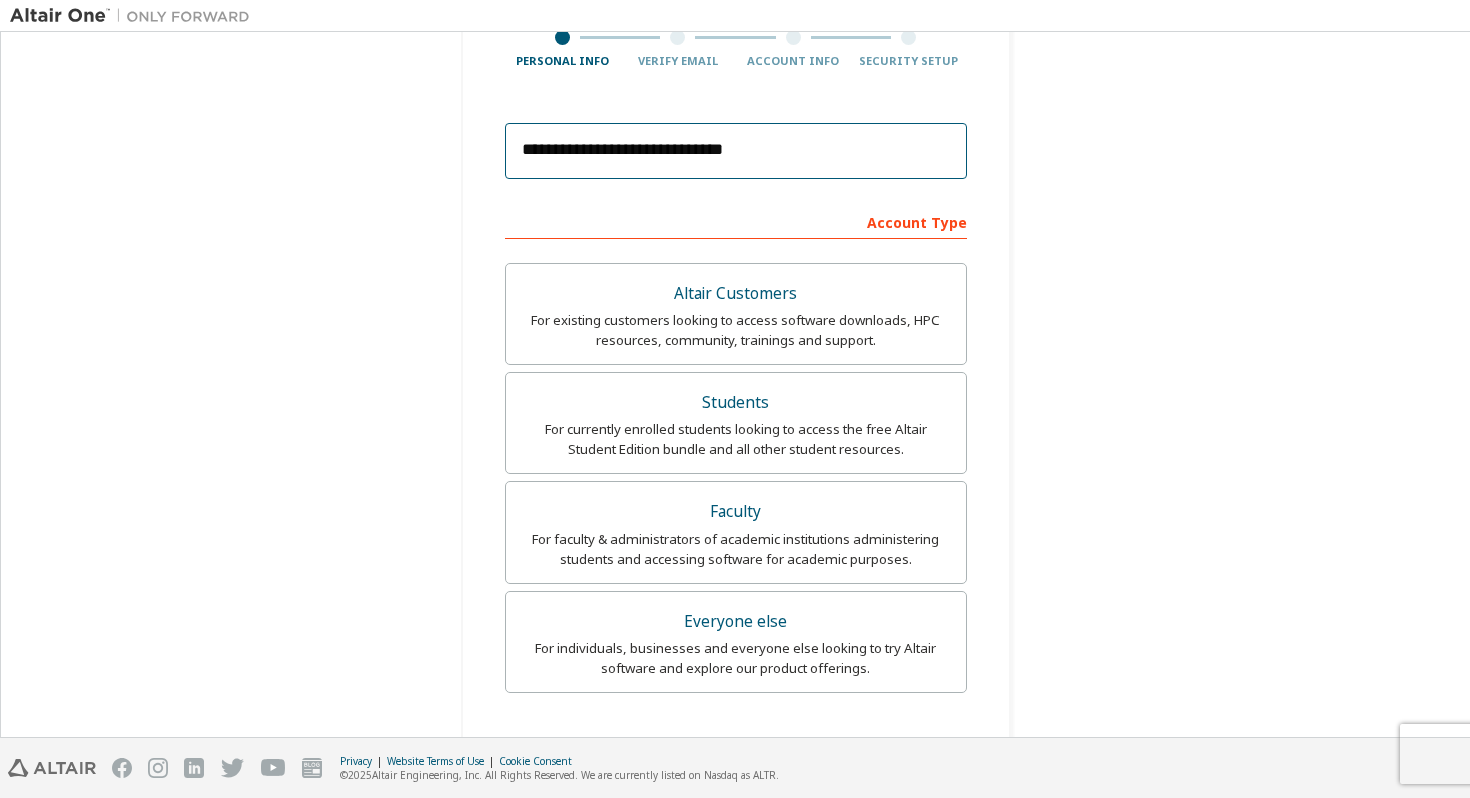 scroll, scrollTop: 529, scrollLeft: 0, axis: vertical 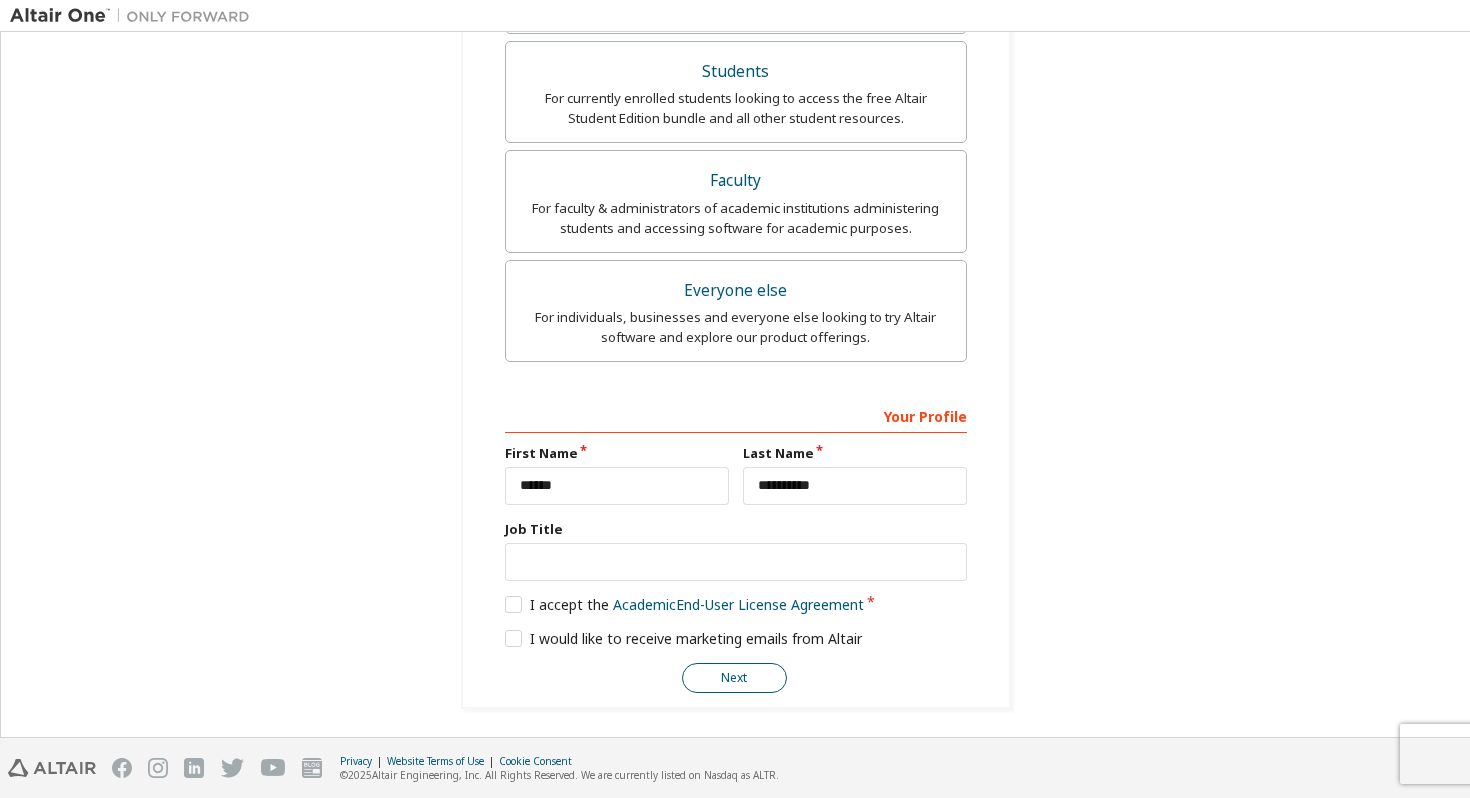 click on "Next" at bounding box center [734, 678] 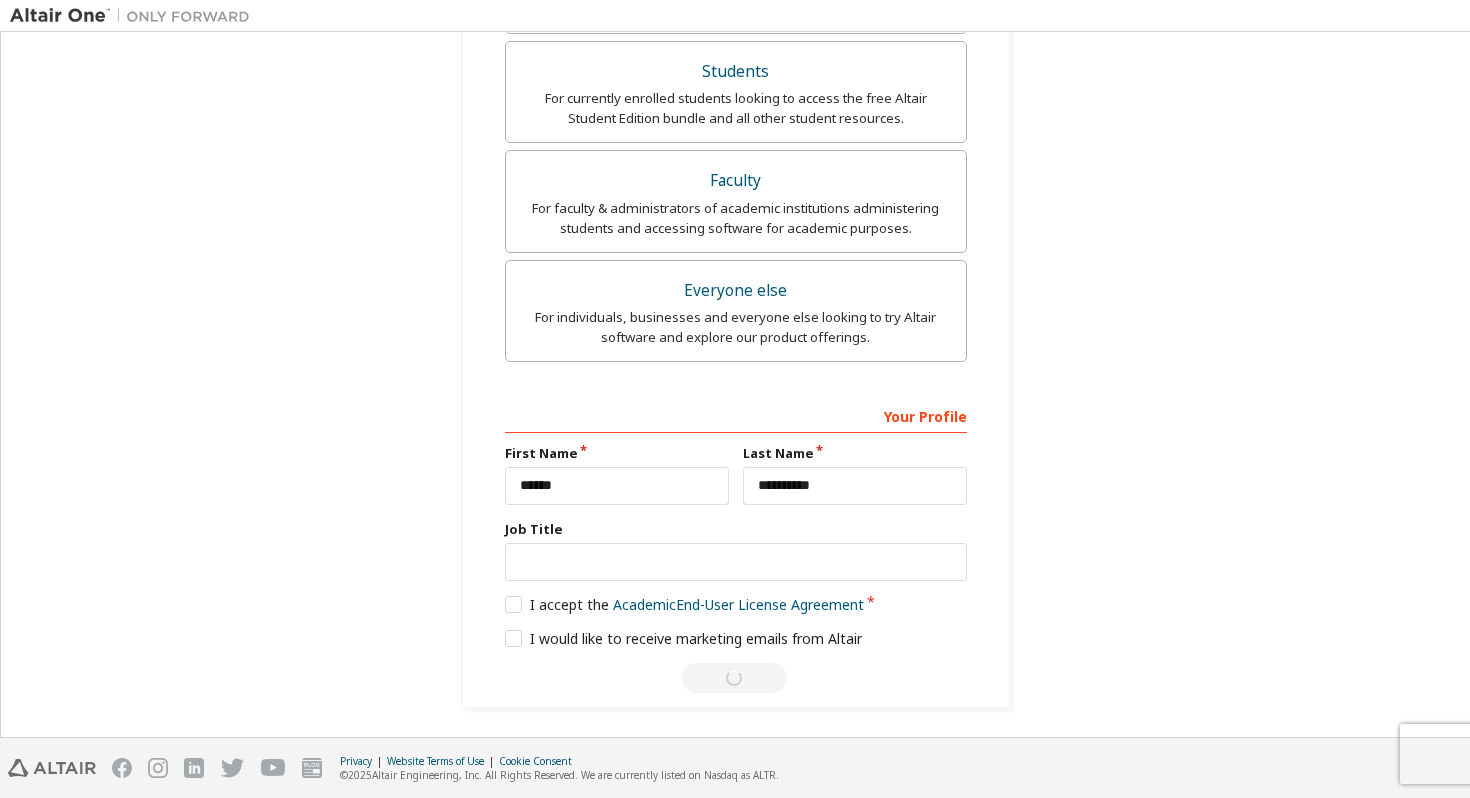 scroll, scrollTop: 0, scrollLeft: 0, axis: both 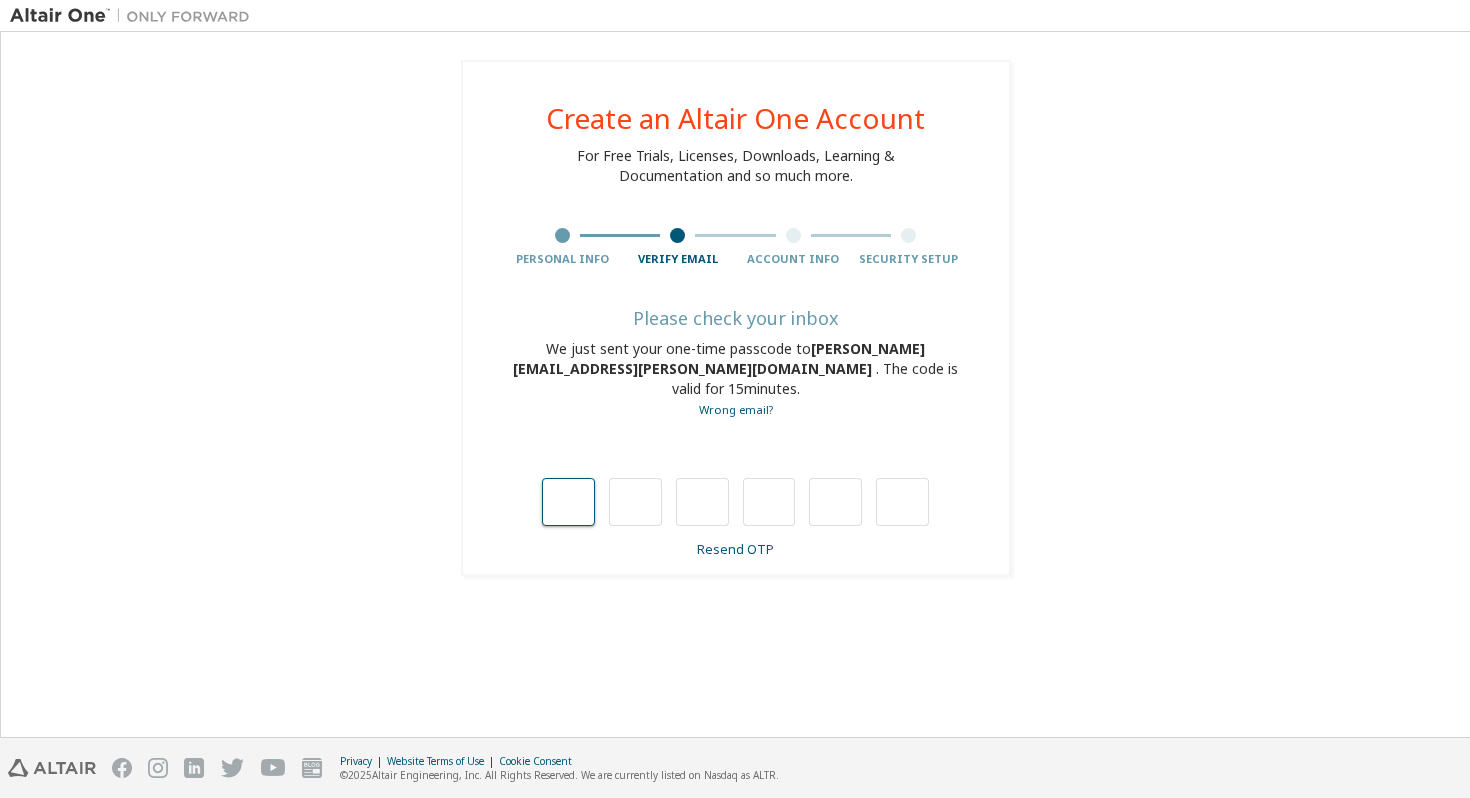 type on "*" 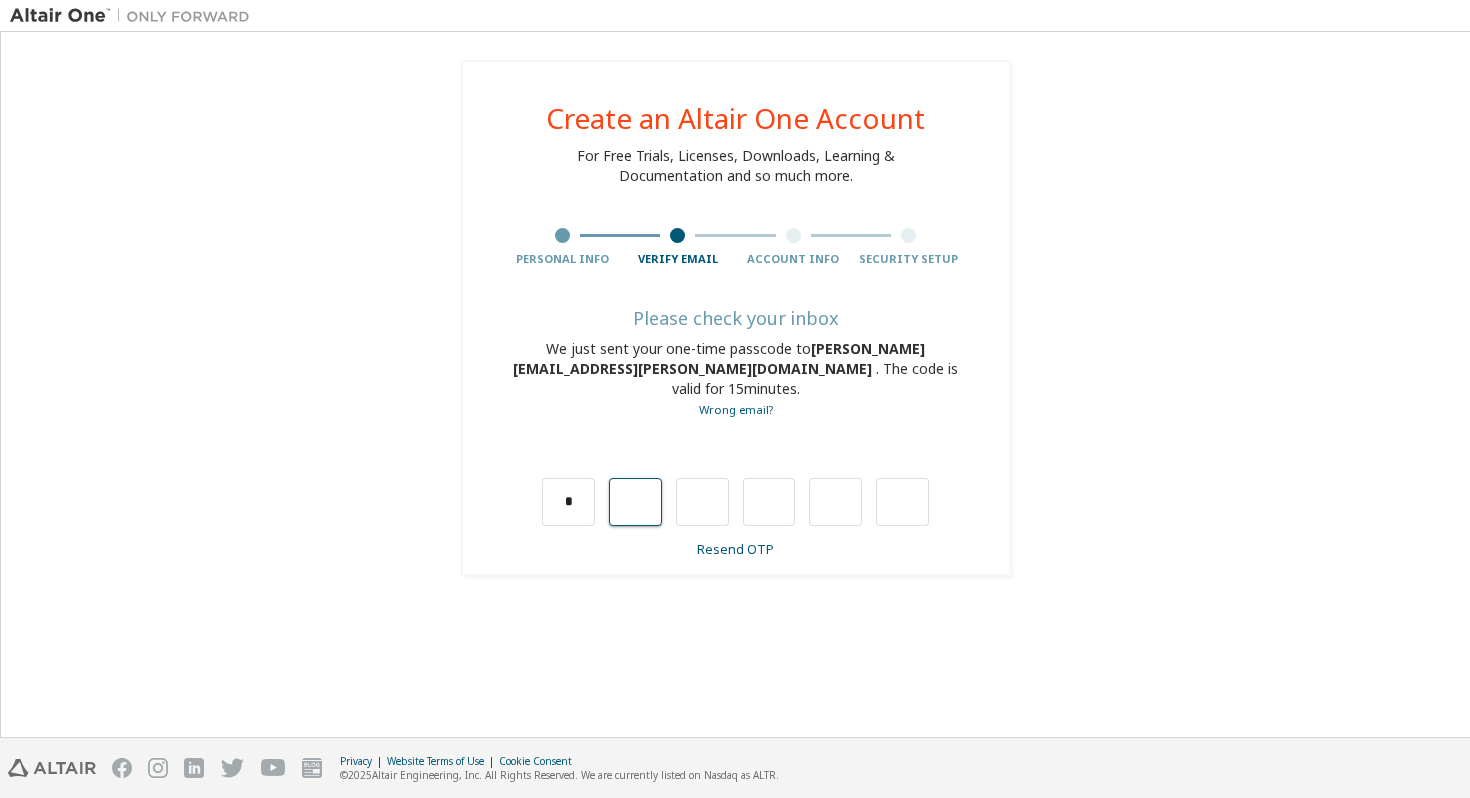 type on "*" 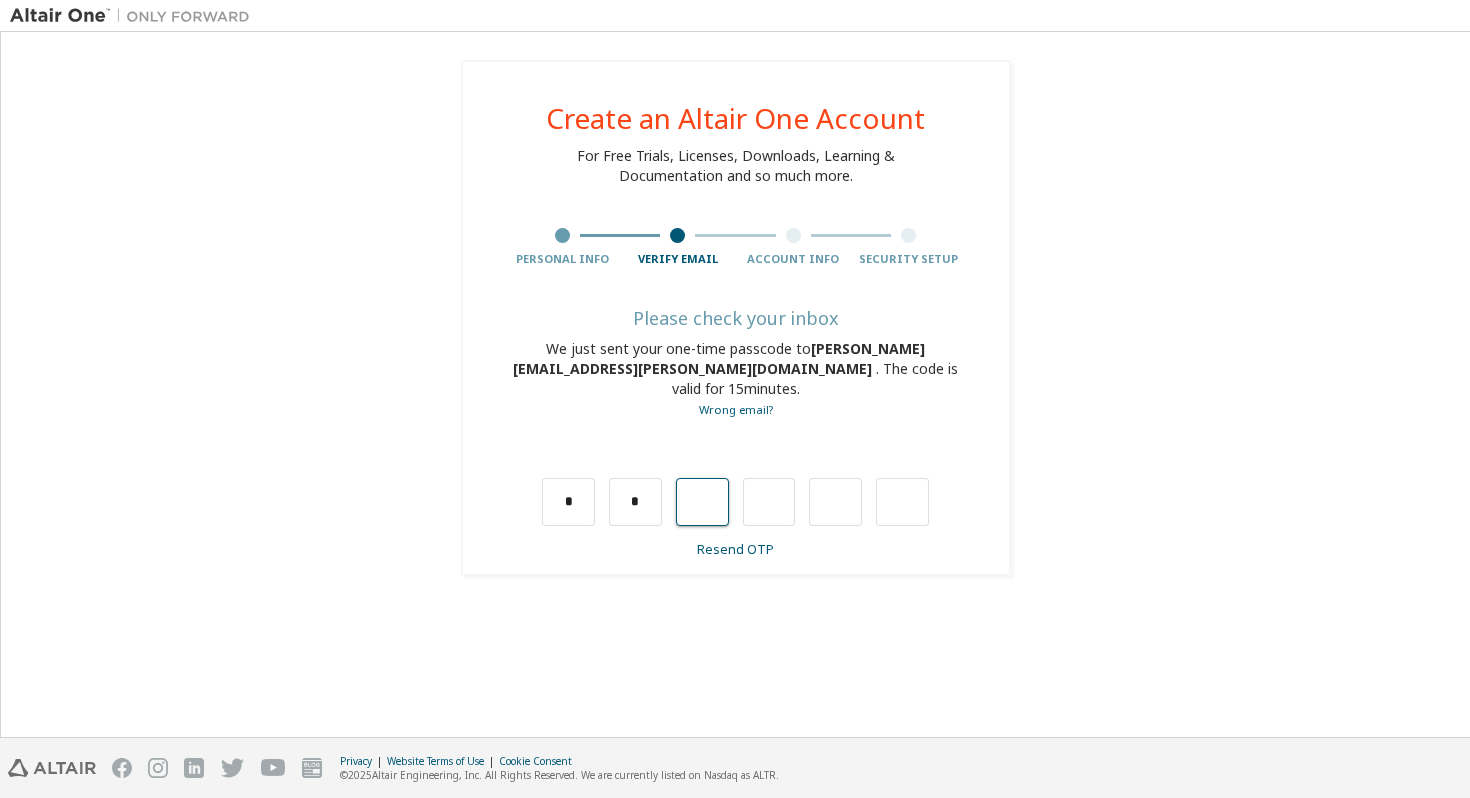 type on "*" 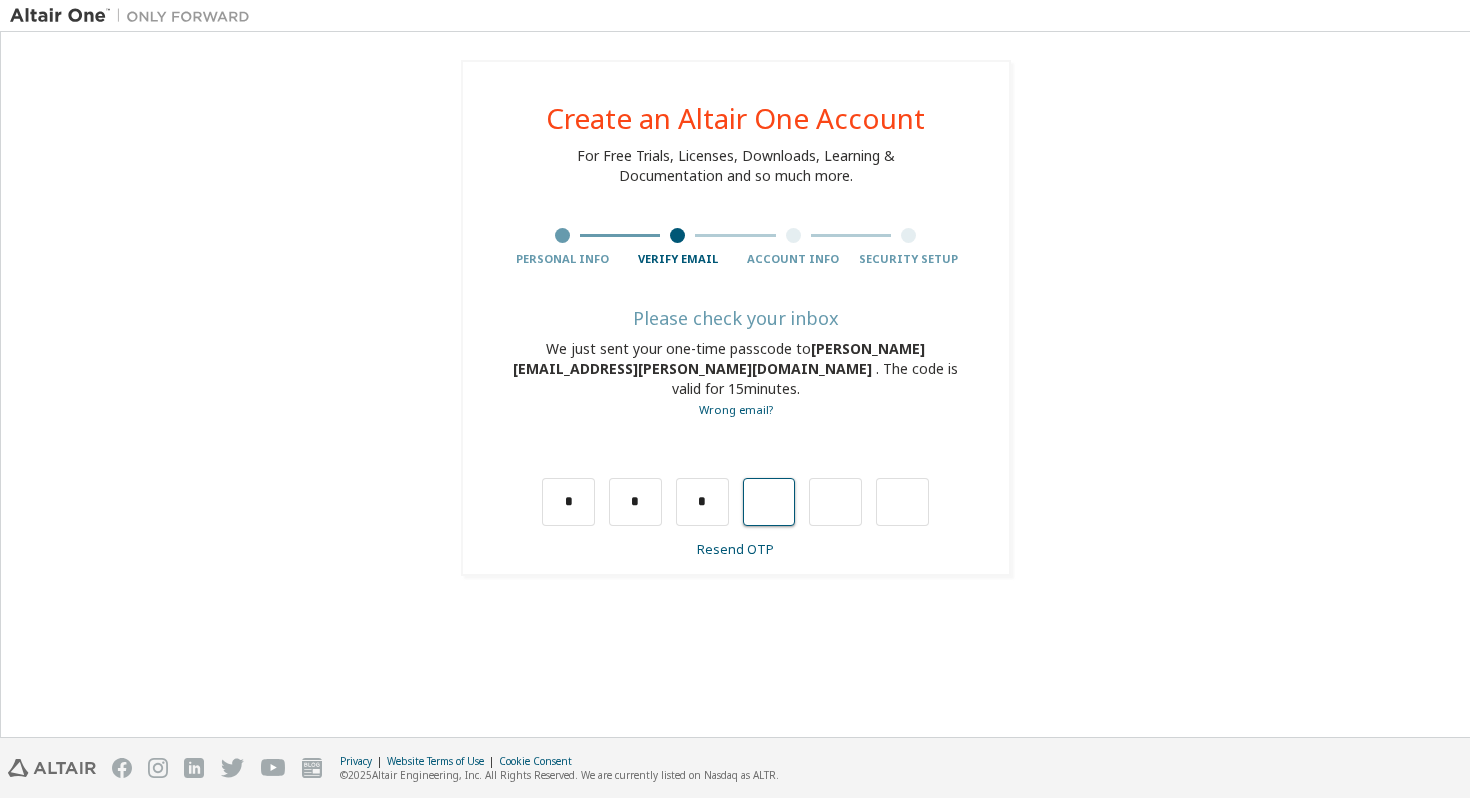 type on "*" 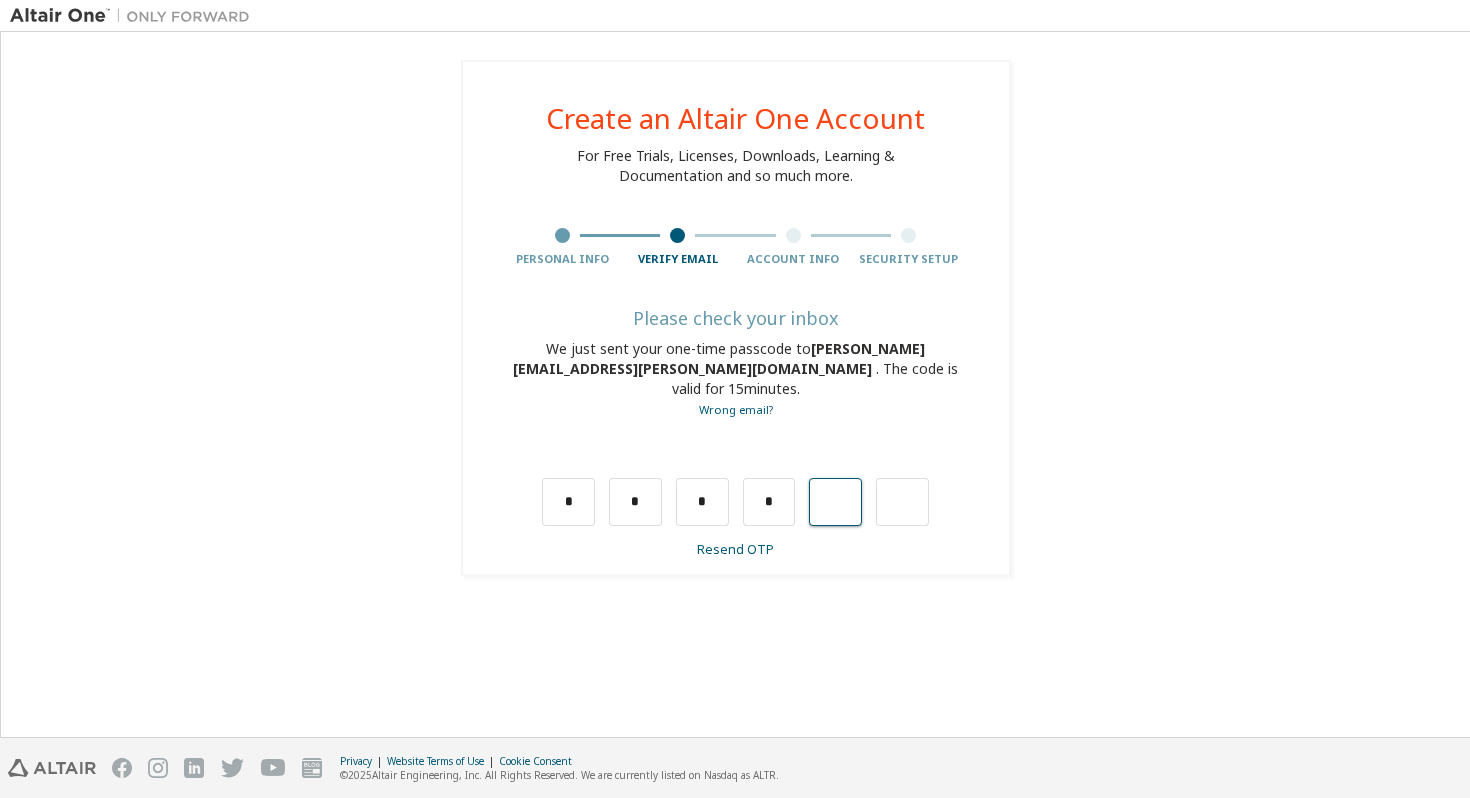 type on "*" 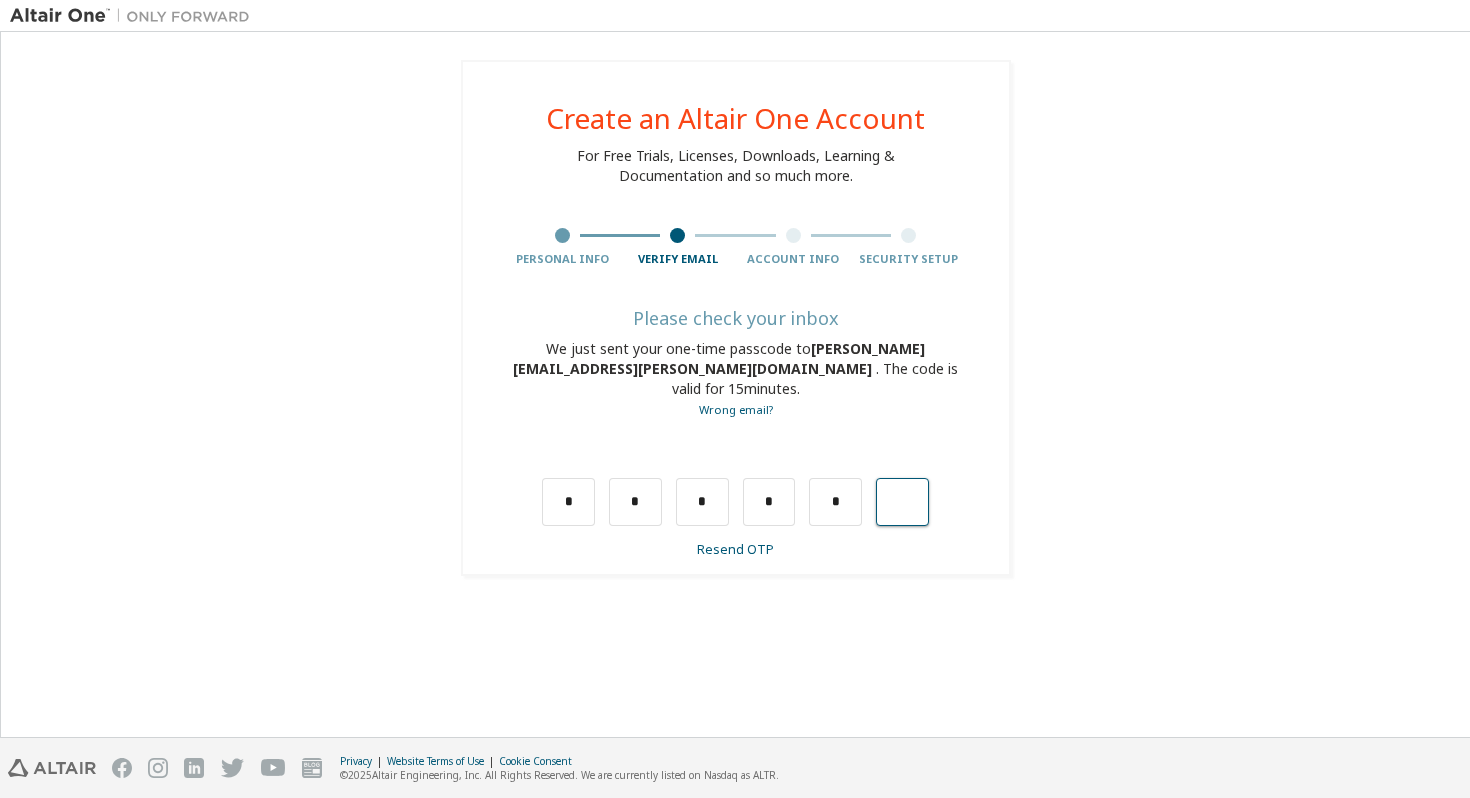 type on "*" 